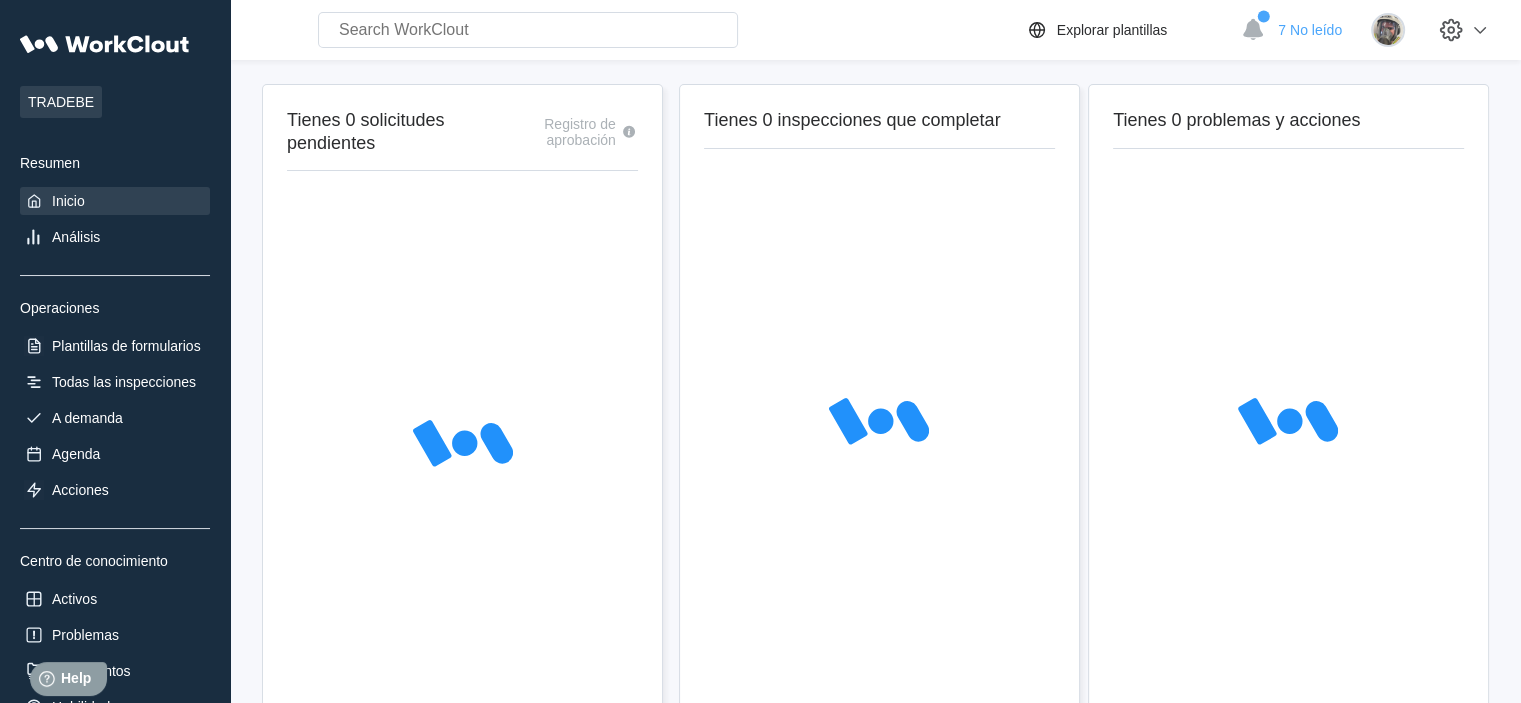 scroll, scrollTop: 0, scrollLeft: 0, axis: both 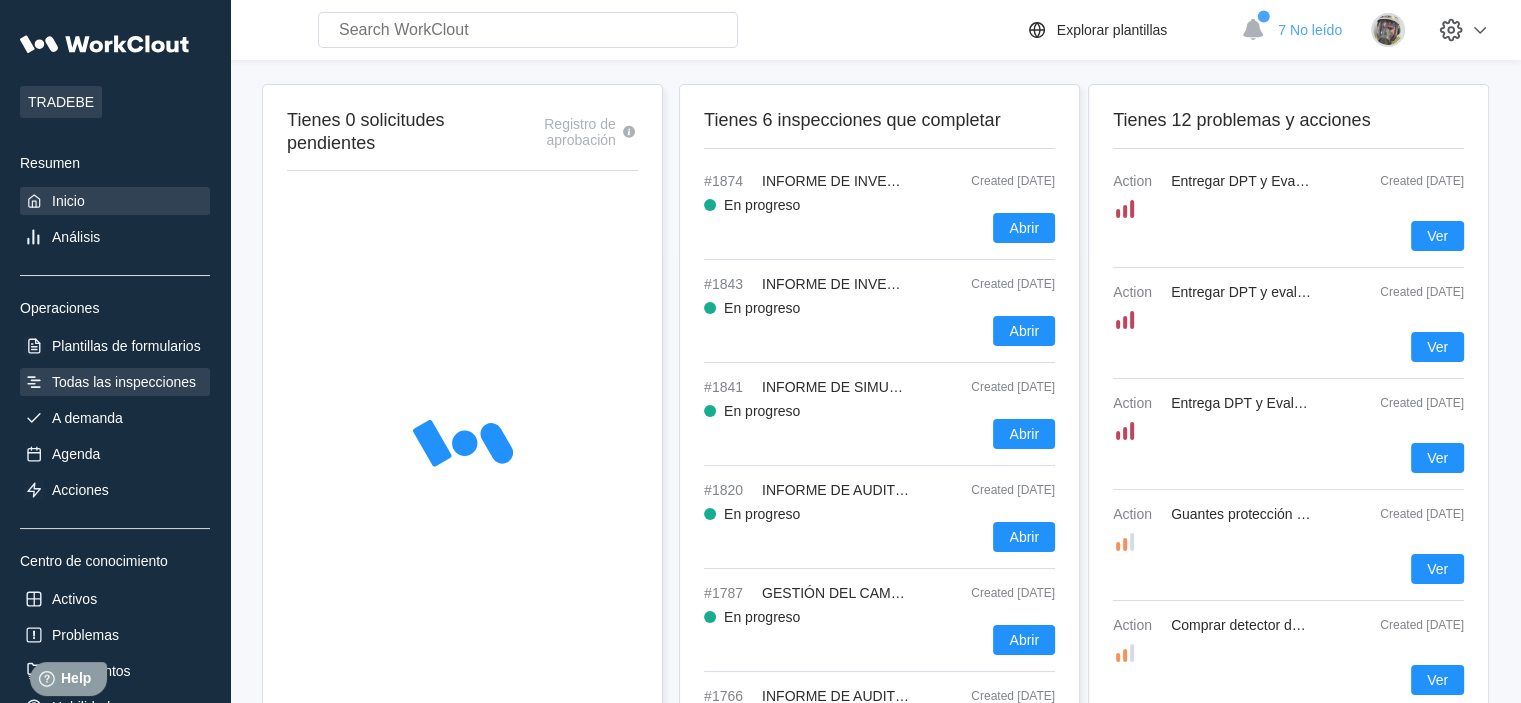 click on "Todas las inspecciones" at bounding box center (124, 382) 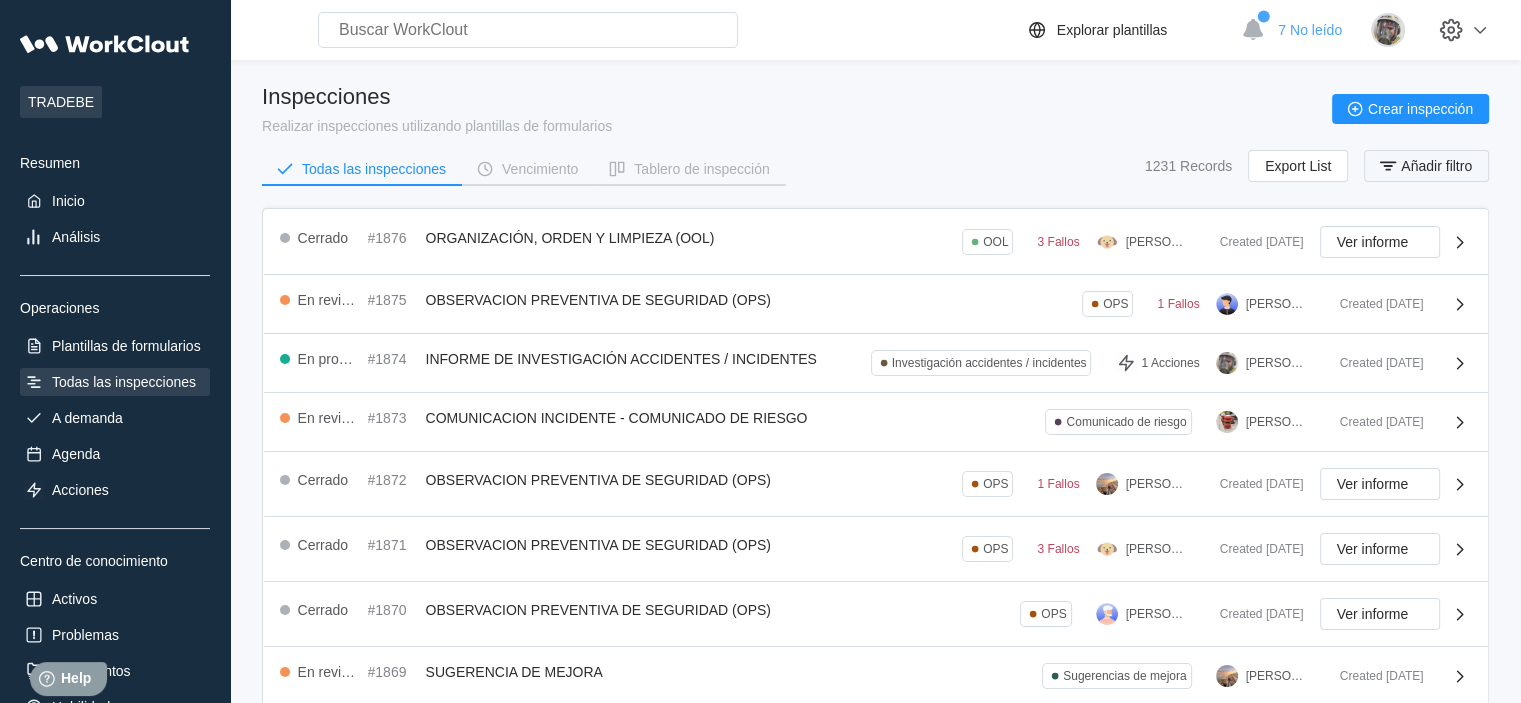 click on "Añadir filtro" at bounding box center [1426, 166] 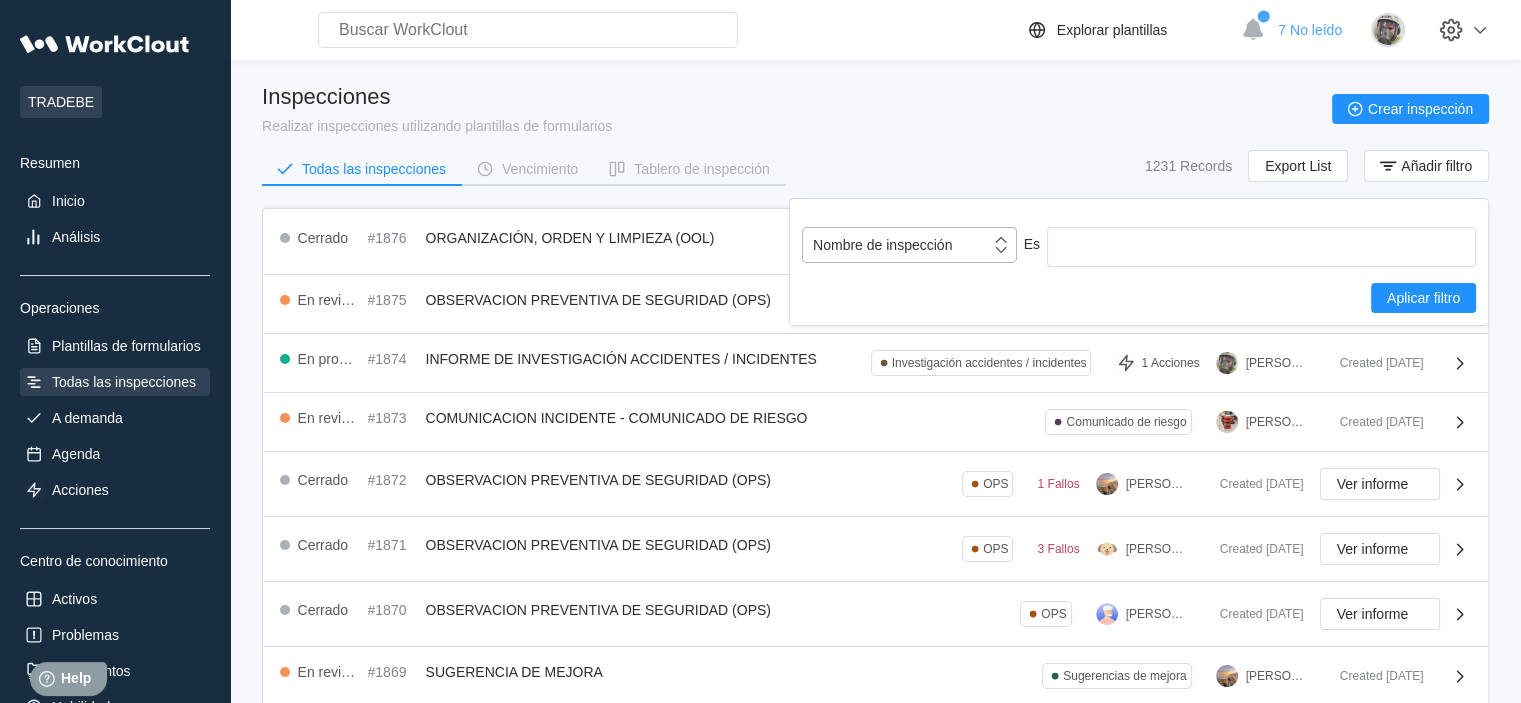click on "Nombre de inspección" at bounding box center [882, 245] 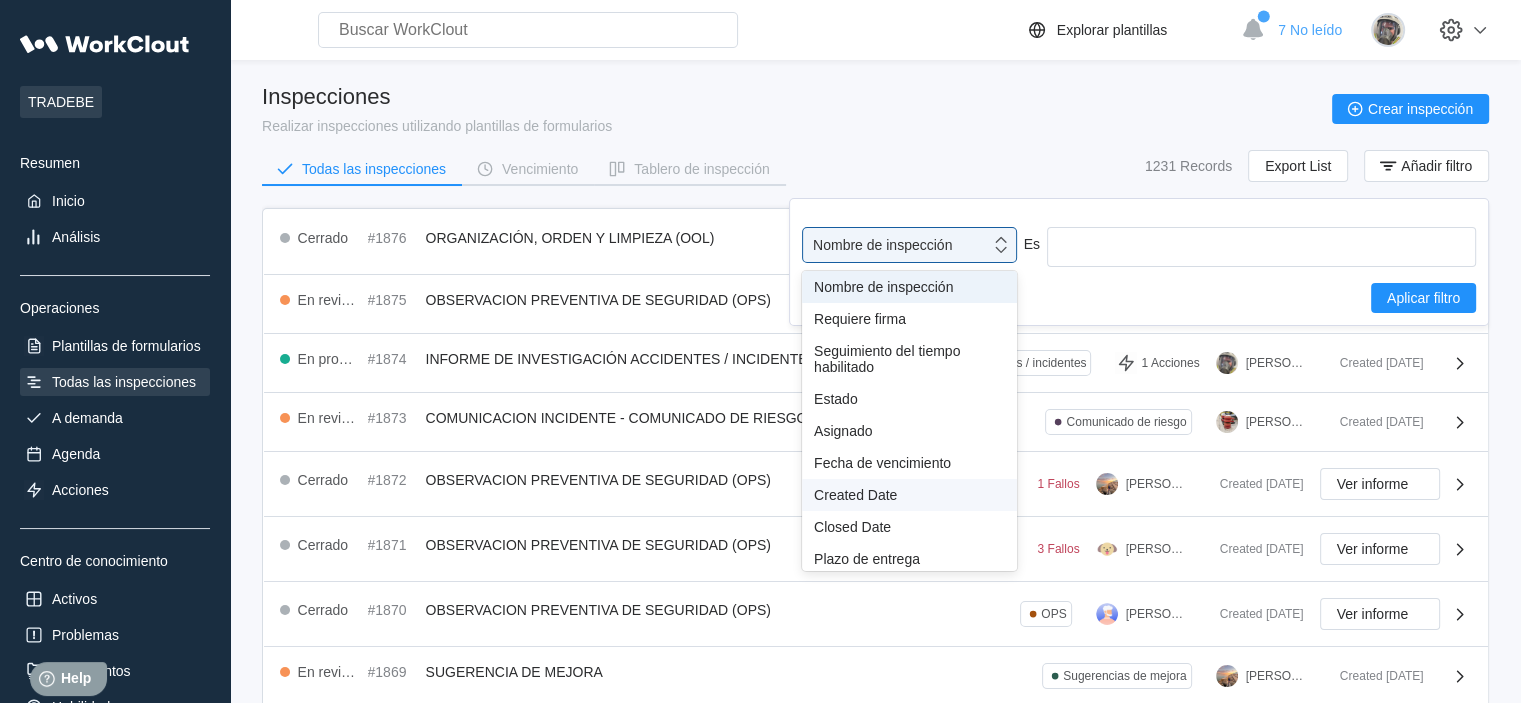 click on "Created Date" at bounding box center (909, 495) 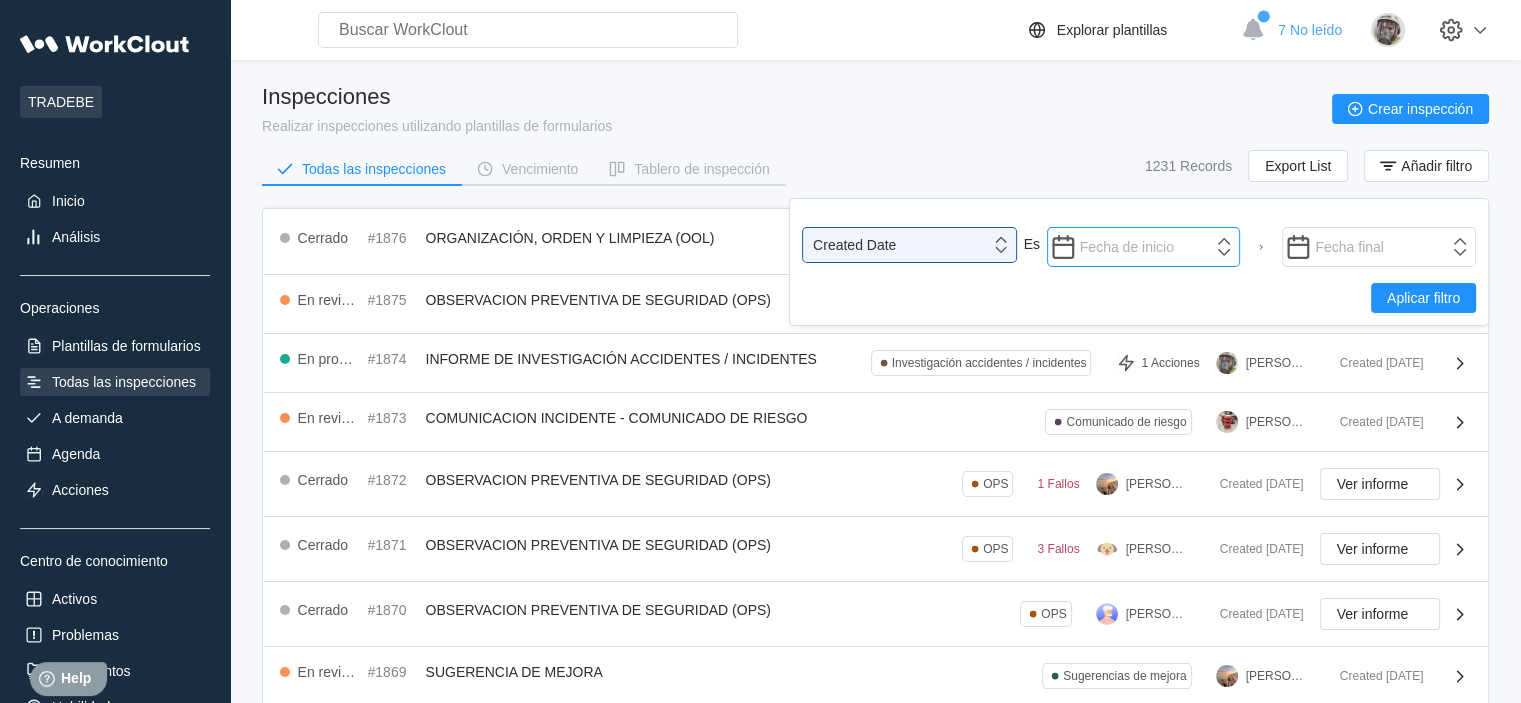 click at bounding box center [1144, 247] 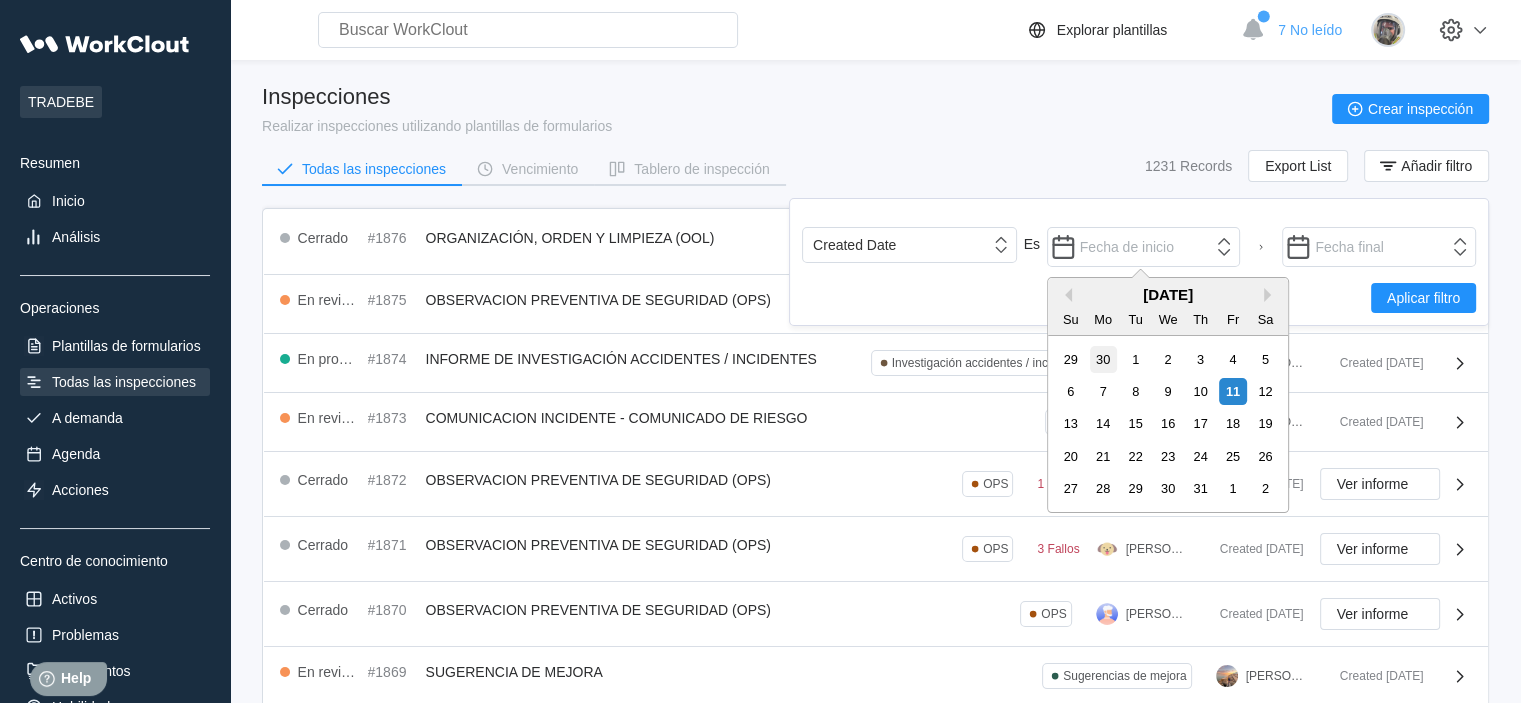 click on "30" at bounding box center (1102, 359) 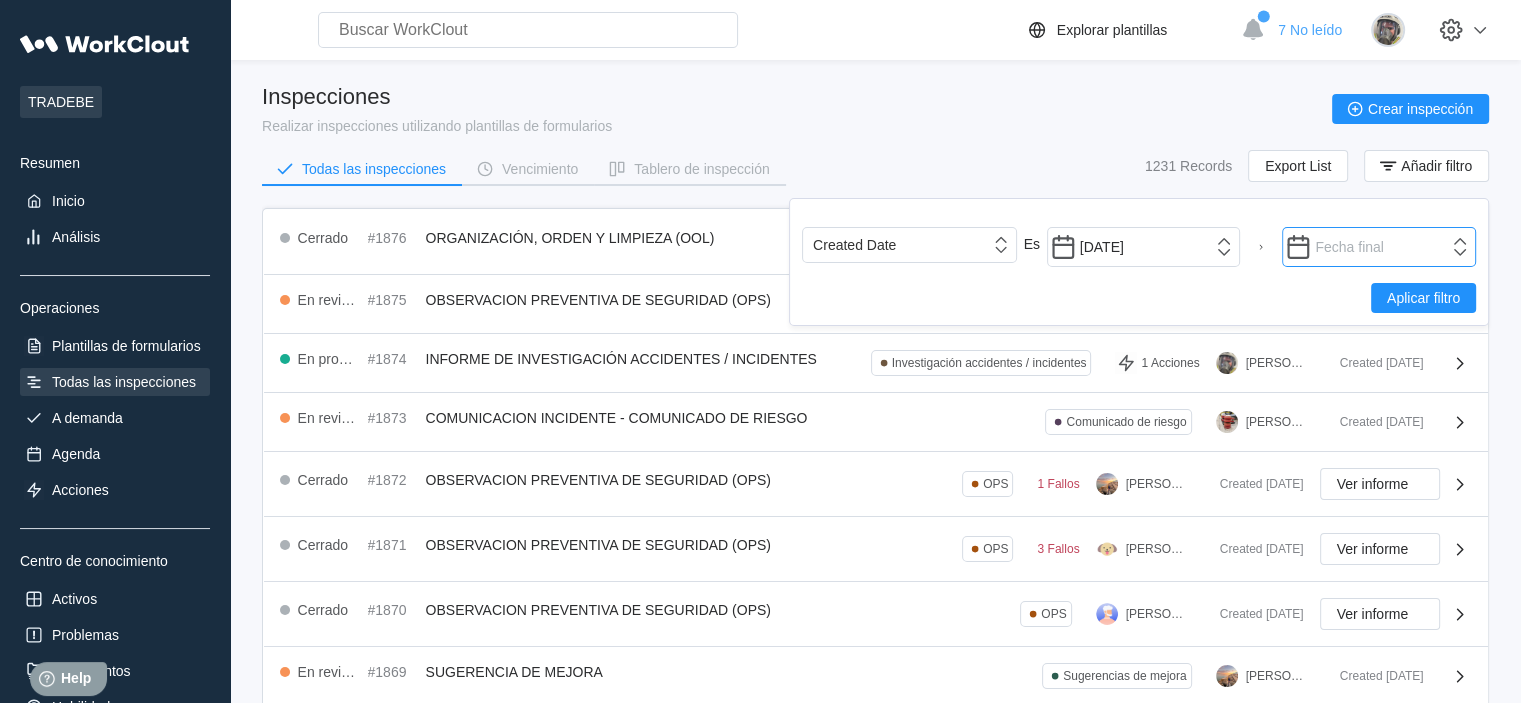 click at bounding box center [1379, 247] 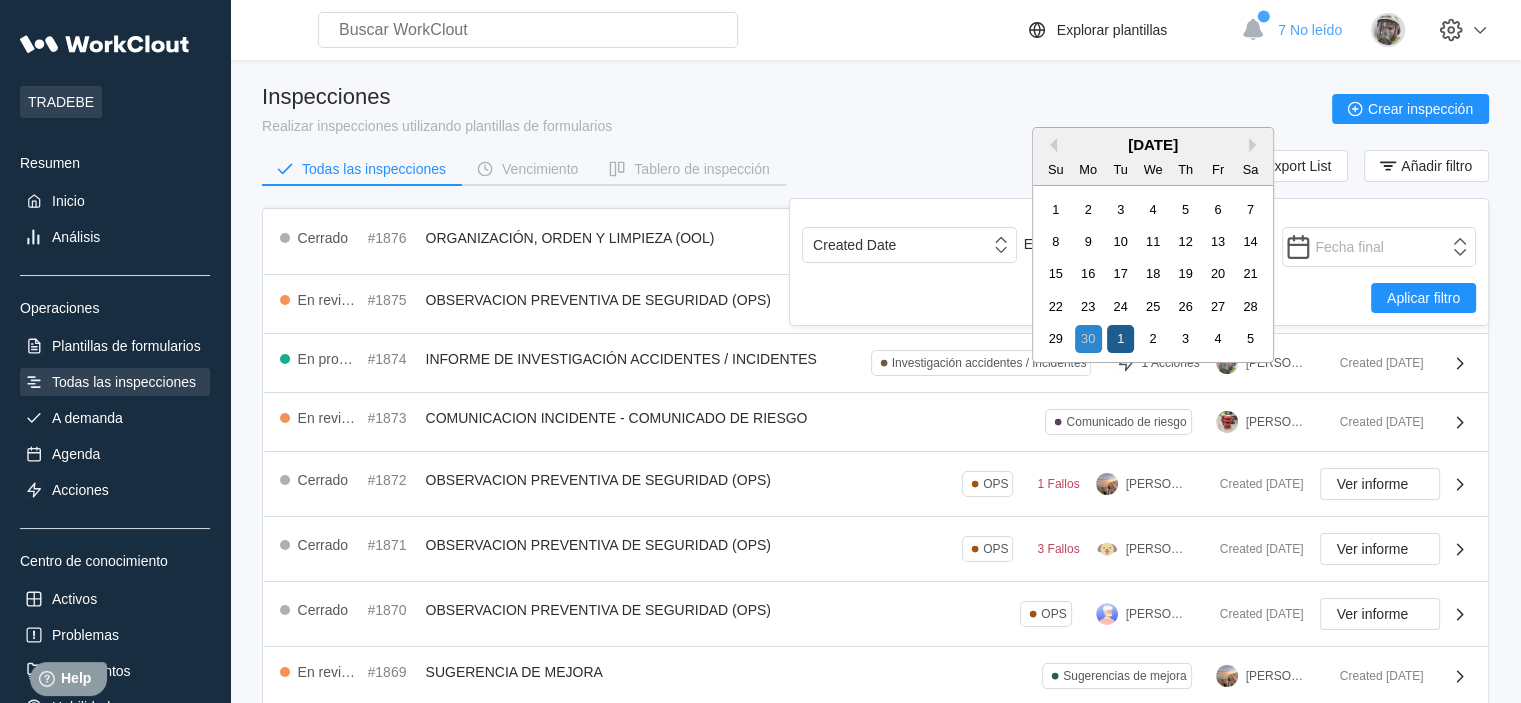 click on "1" at bounding box center (1120, 338) 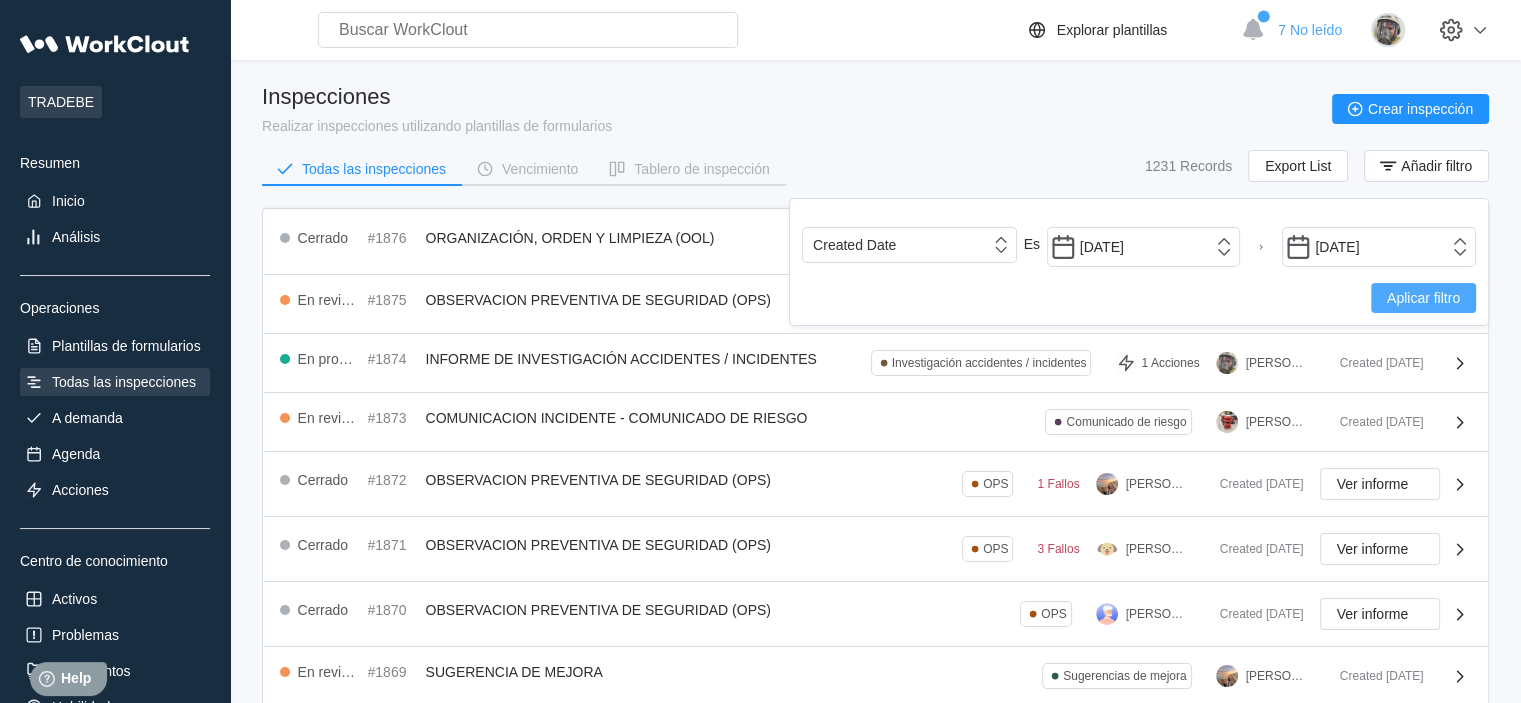 click on "Aplicar filtro" at bounding box center [1423, 298] 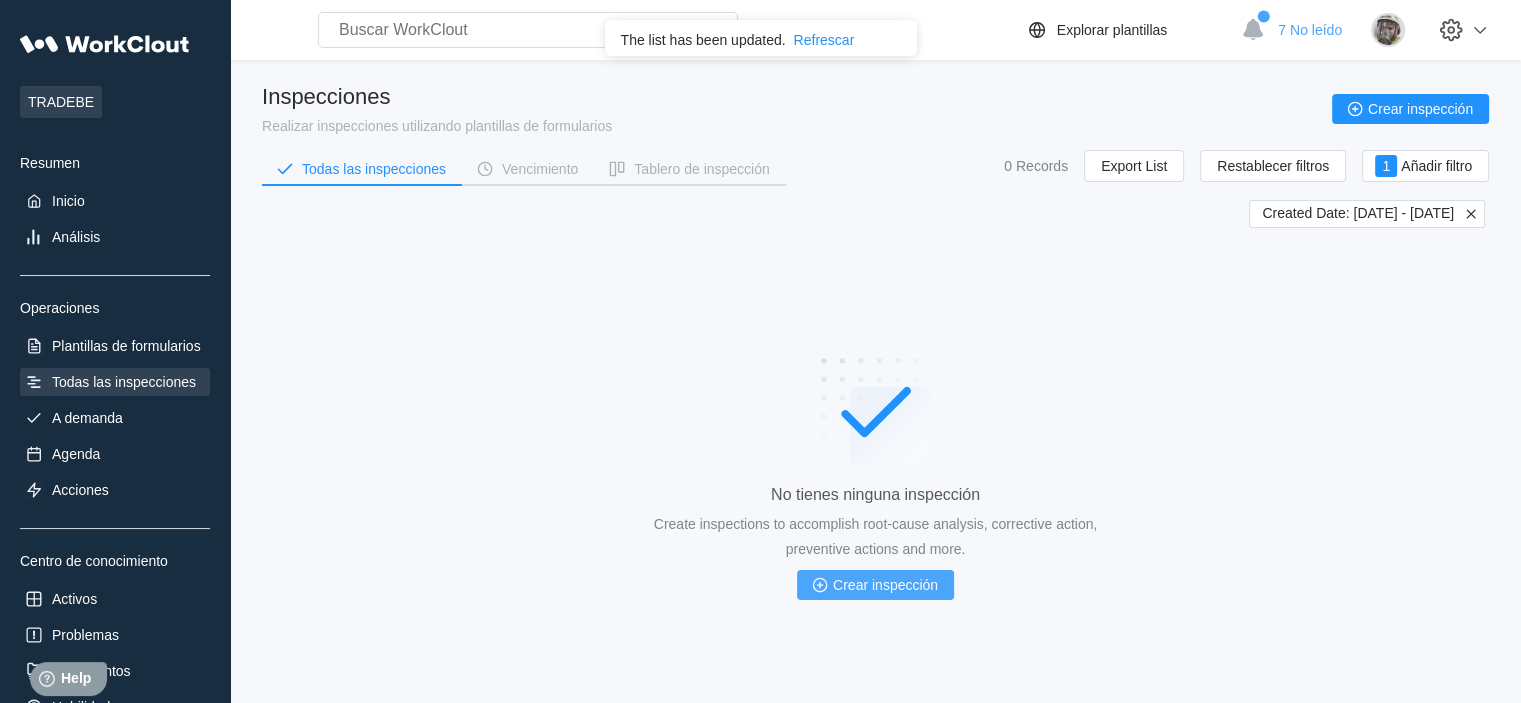 click on "Crear inspección" at bounding box center (875, 585) 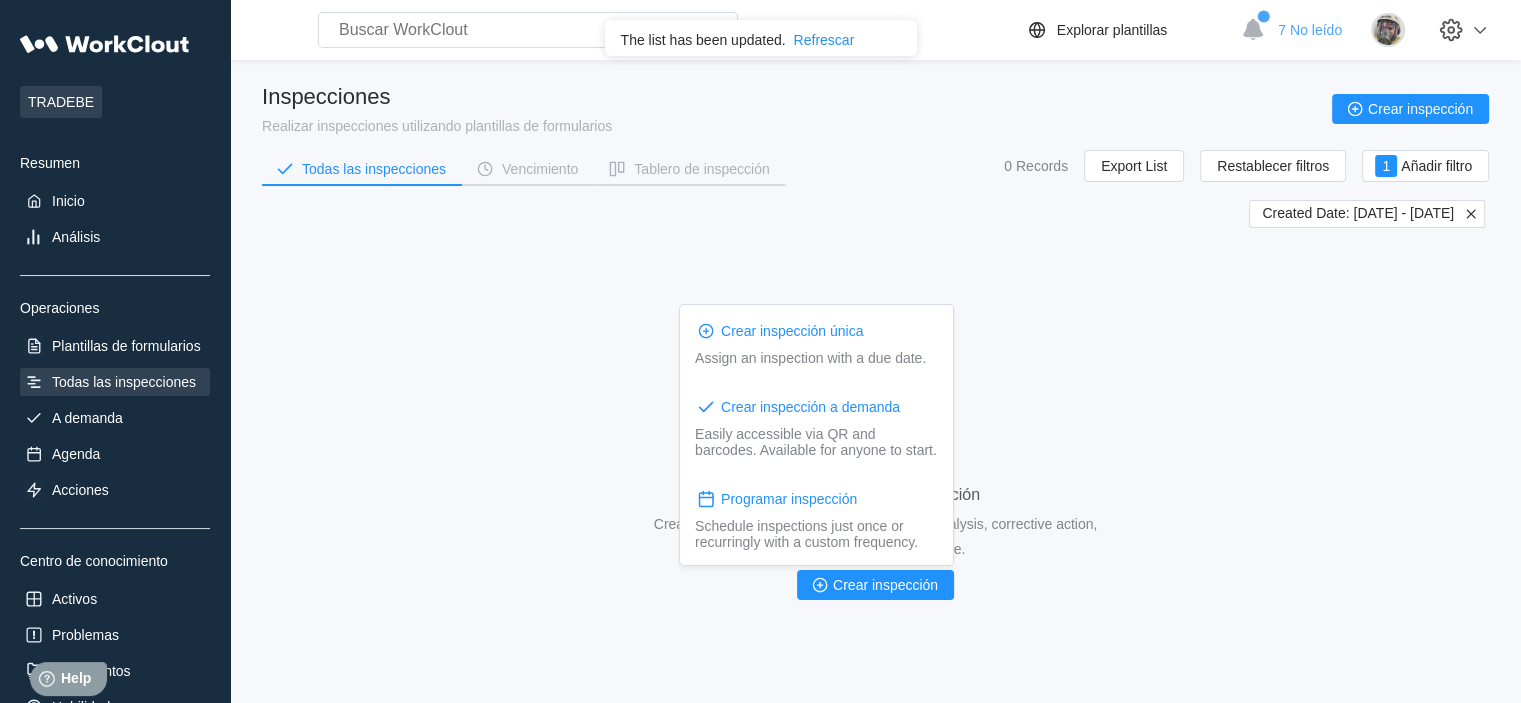 click on "No tienes ninguna inspección Create inspections to accomplish root-cause analysis, corrective action, preventive actions and more. Crear inspección" at bounding box center [875, 478] 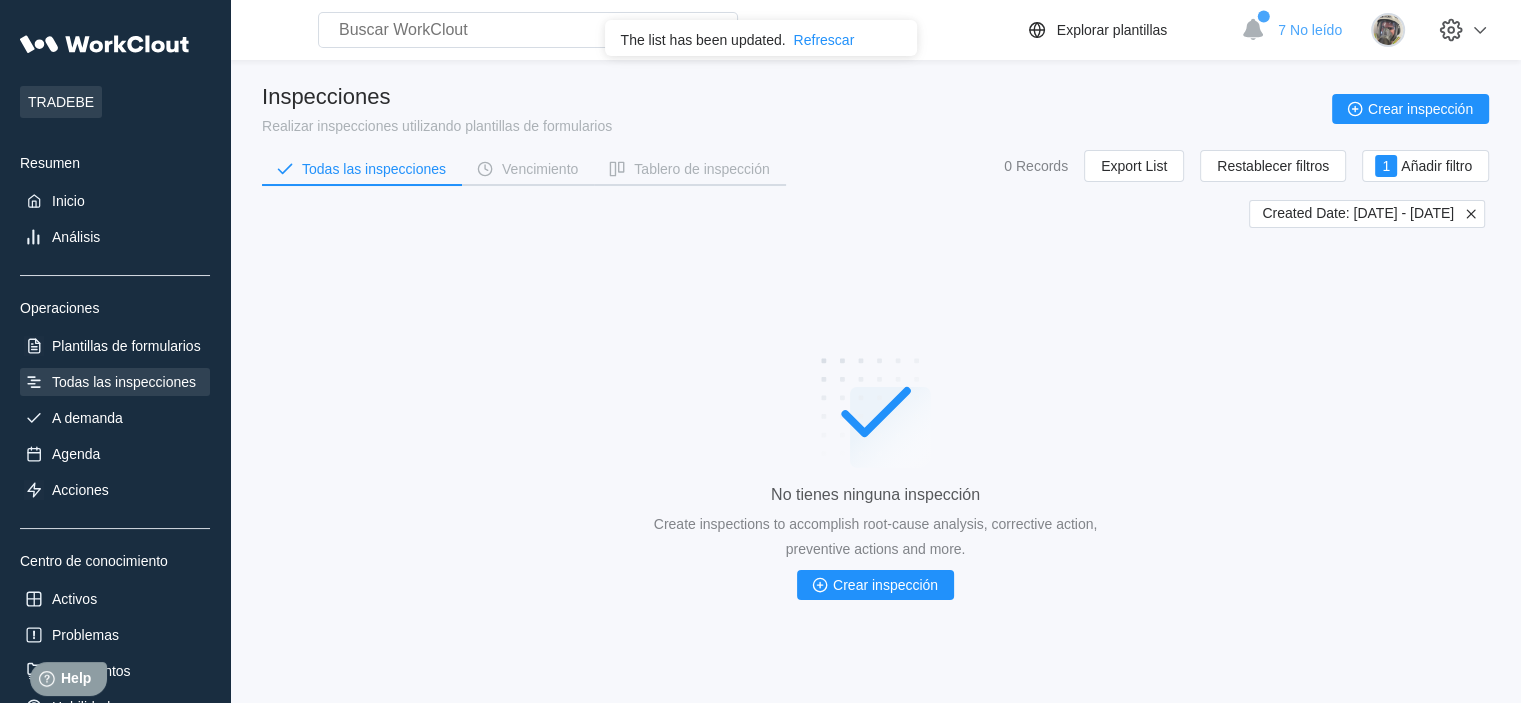 click 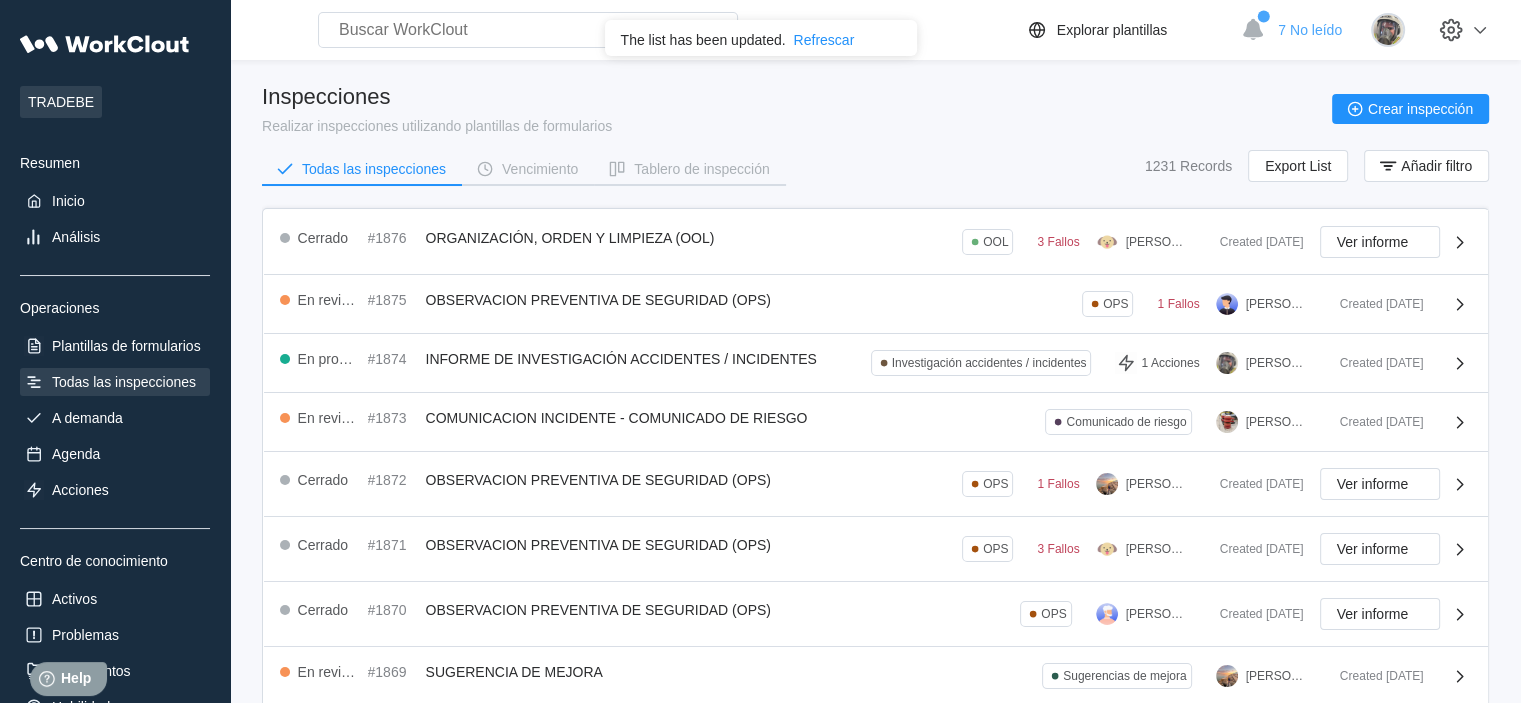 click on "Inspecciones Realizar inspecciones utilizando plantillas de formularios Crear inspección Todas las inspecciones Vencimiento Tablero de inspección 1231 Records Export List Añadir filtro" at bounding box center (875, 142) 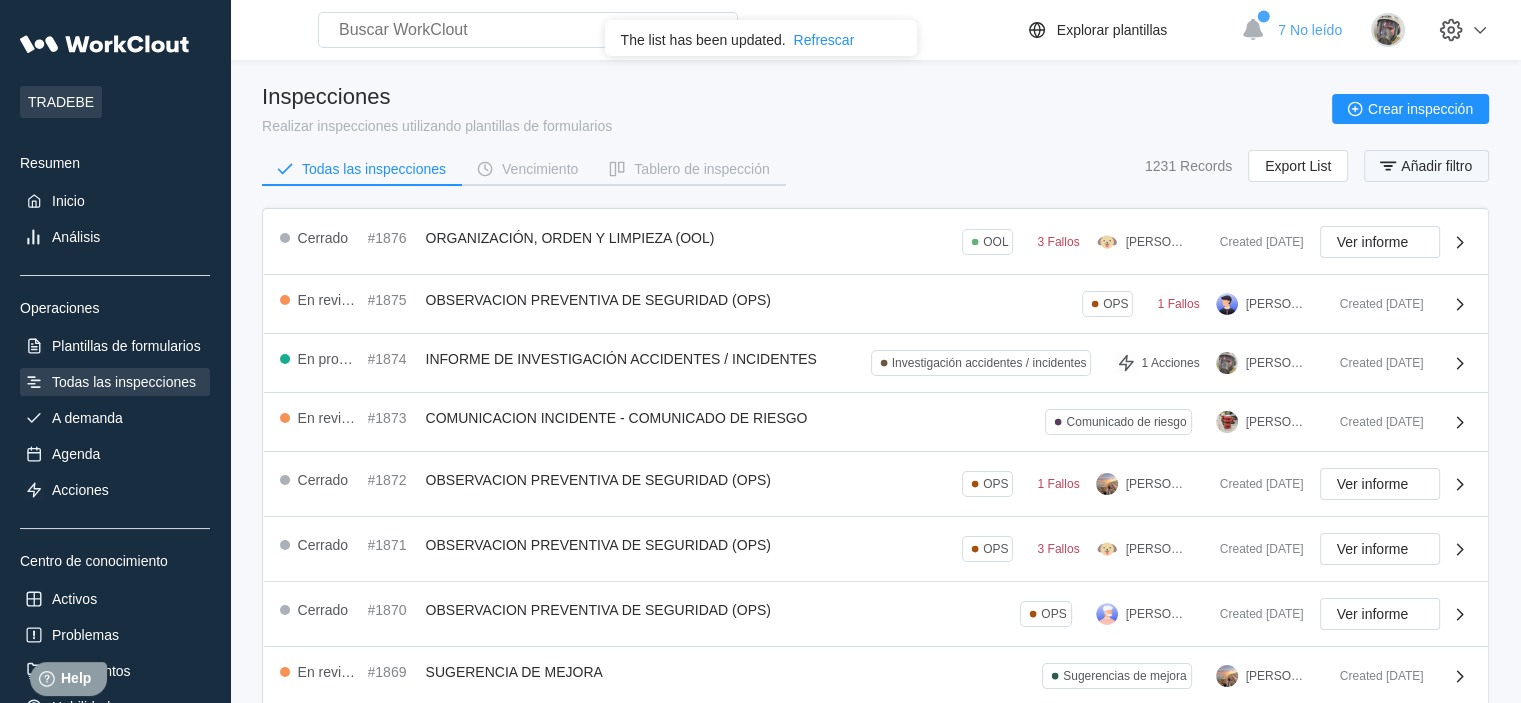 click on "Añadir filtro" at bounding box center [1426, 166] 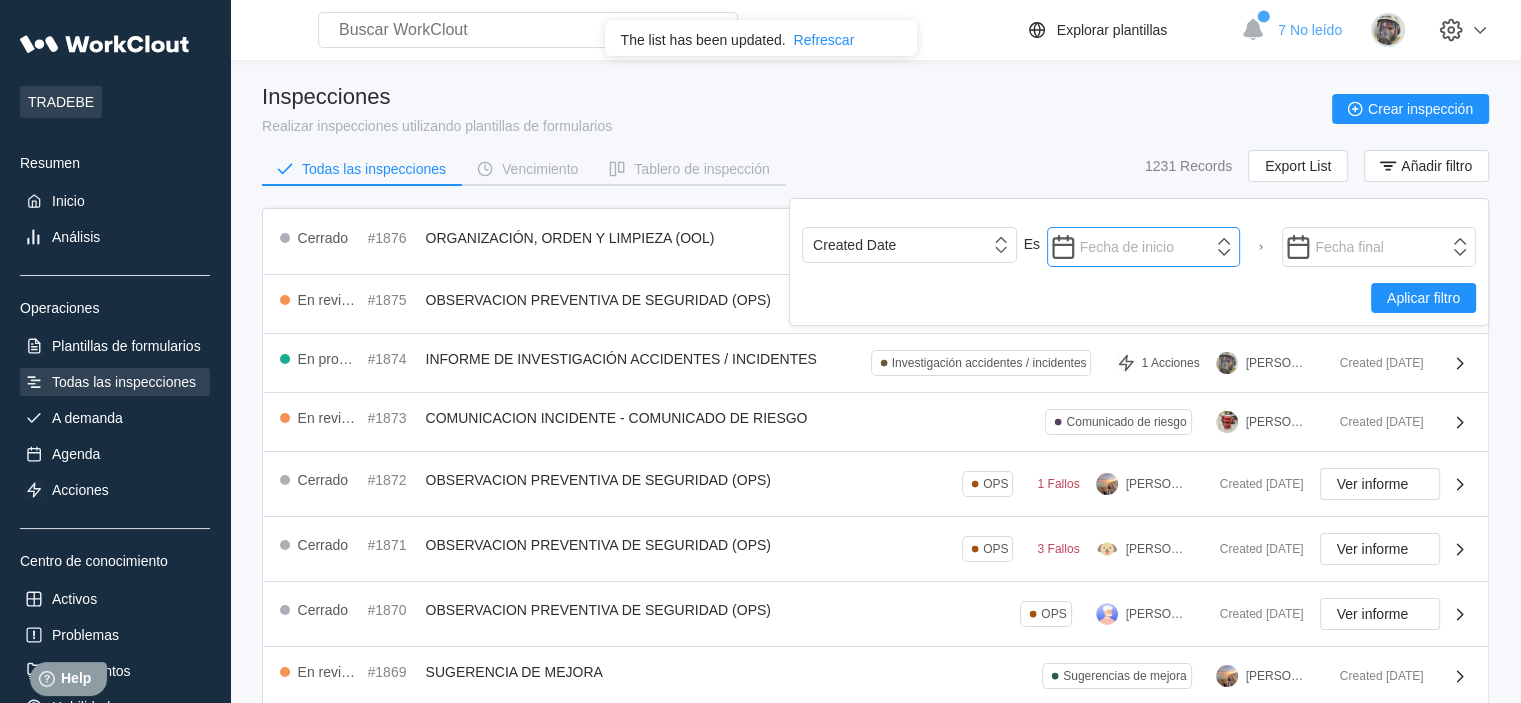 click at bounding box center (1144, 247) 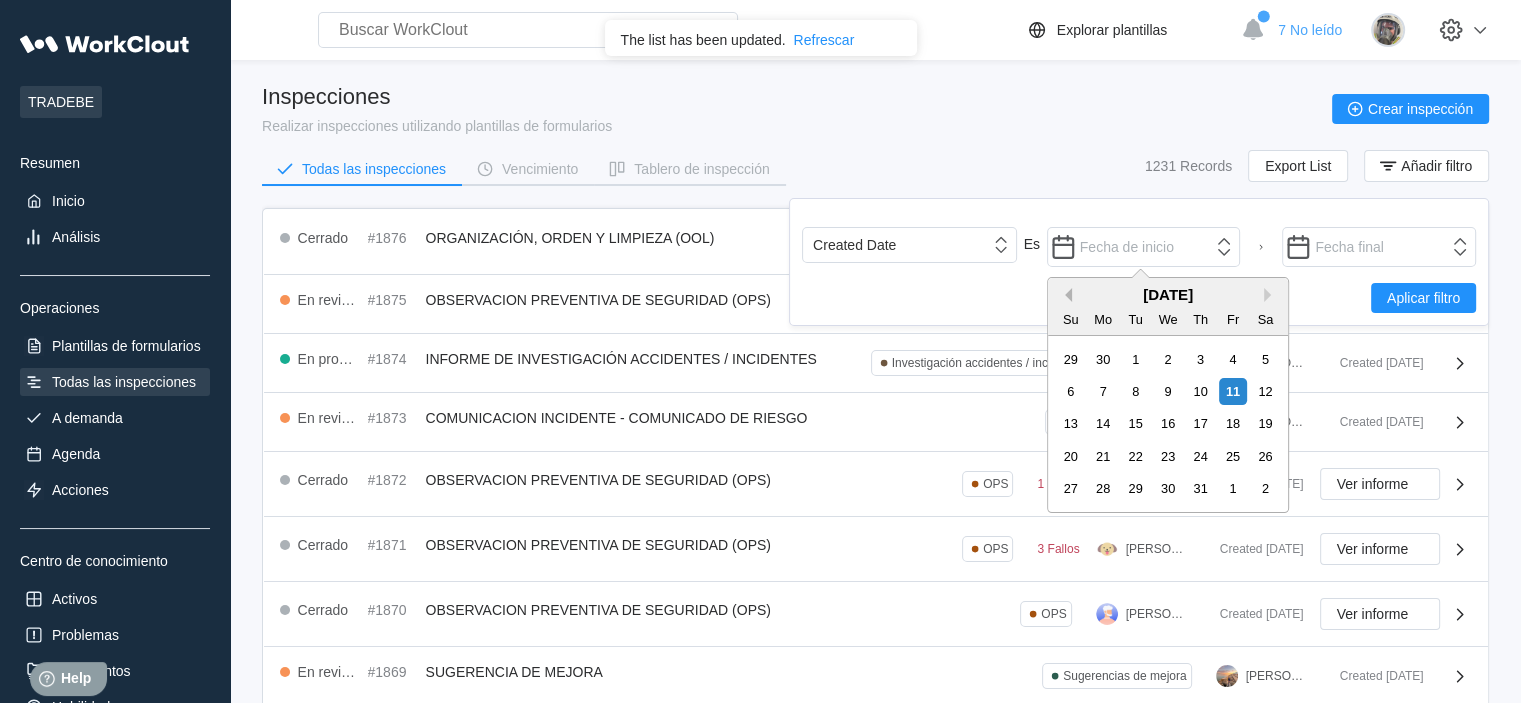 click on "Previous Month" at bounding box center [1065, 295] 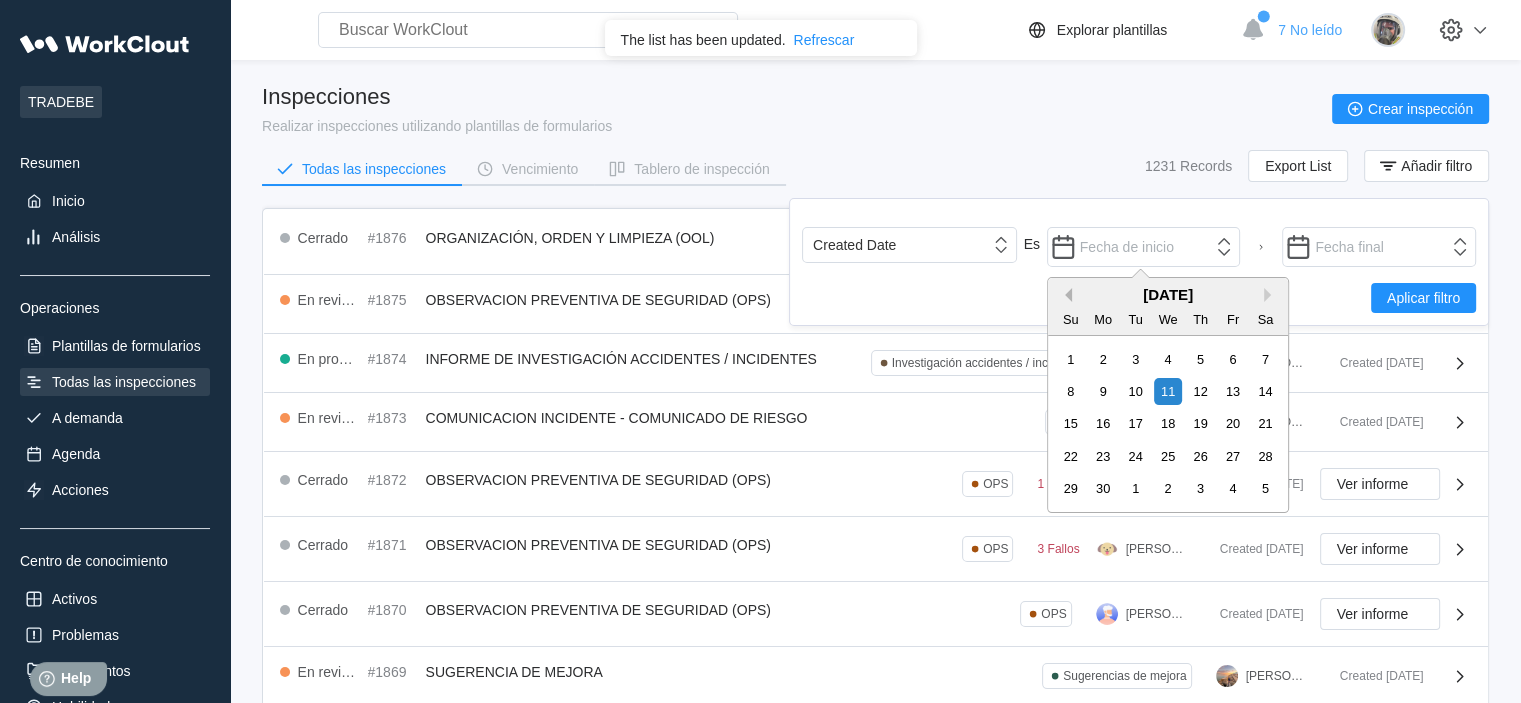 click on "Previous Month" at bounding box center [1065, 295] 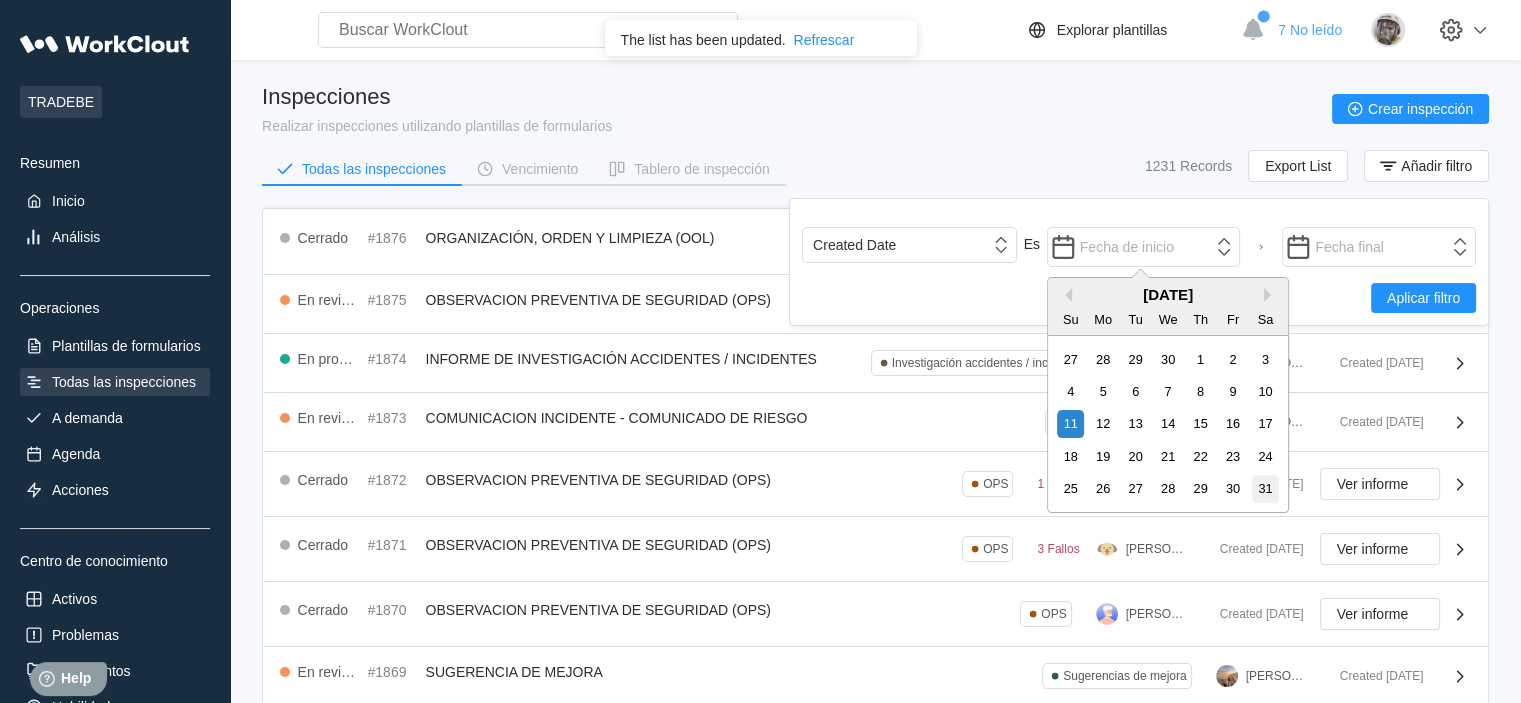 click on "31" at bounding box center (1265, 488) 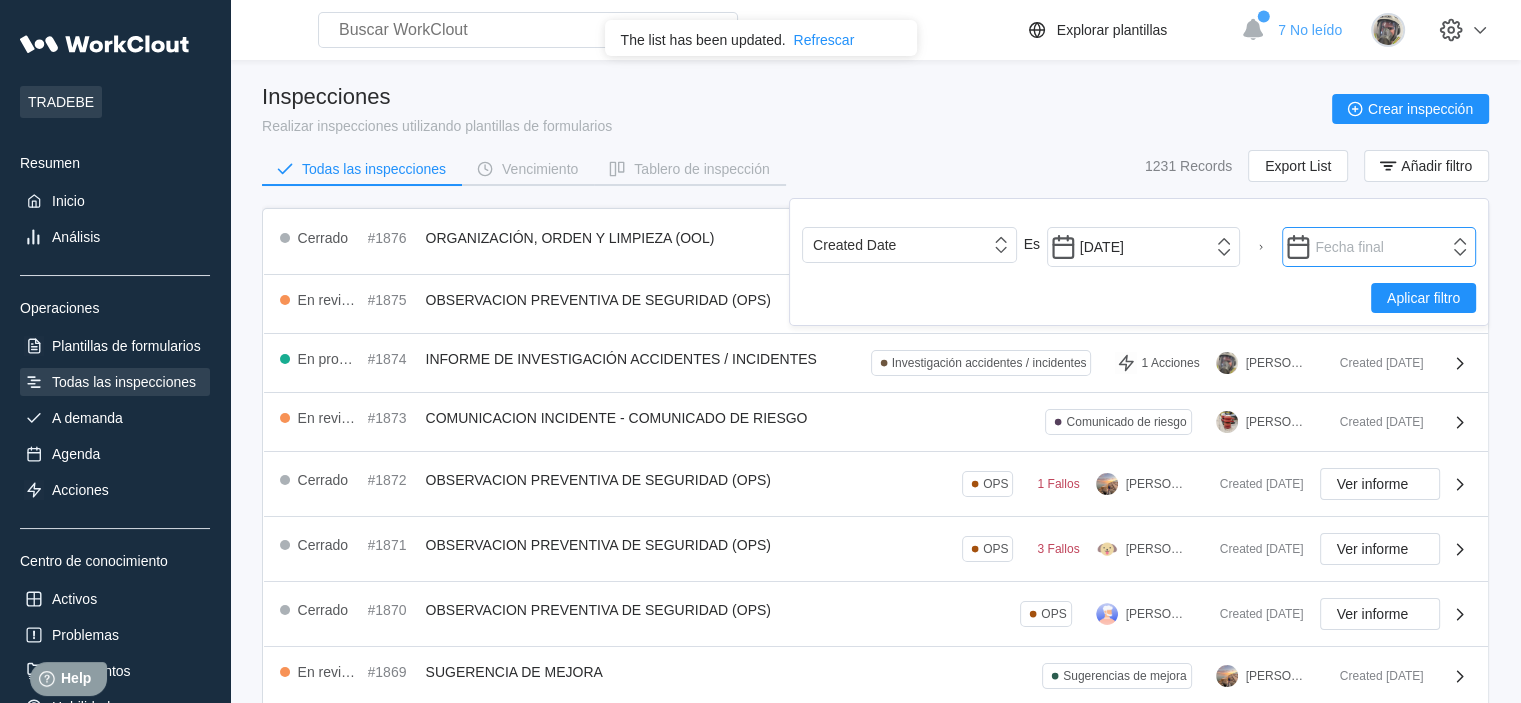 click at bounding box center [1379, 247] 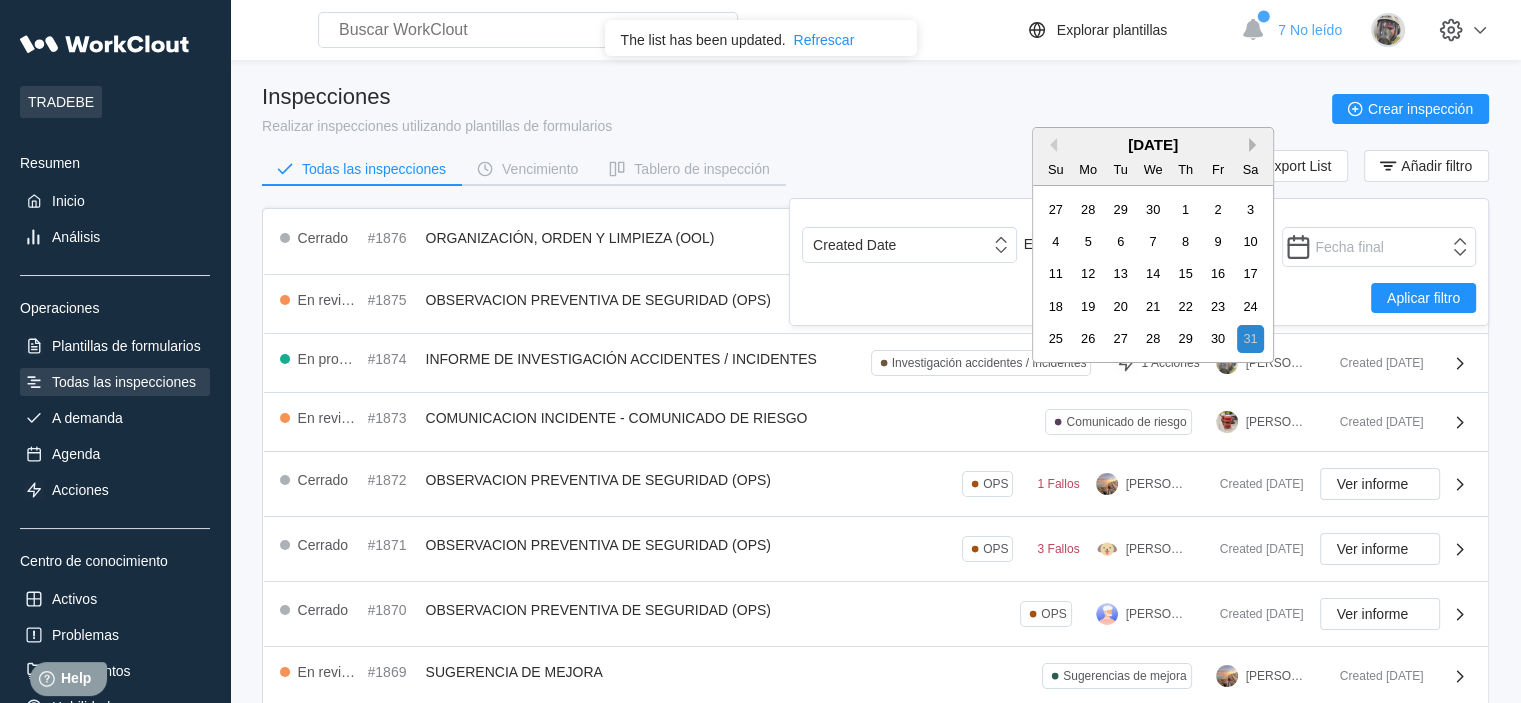 click on "Next Month" at bounding box center [1256, 145] 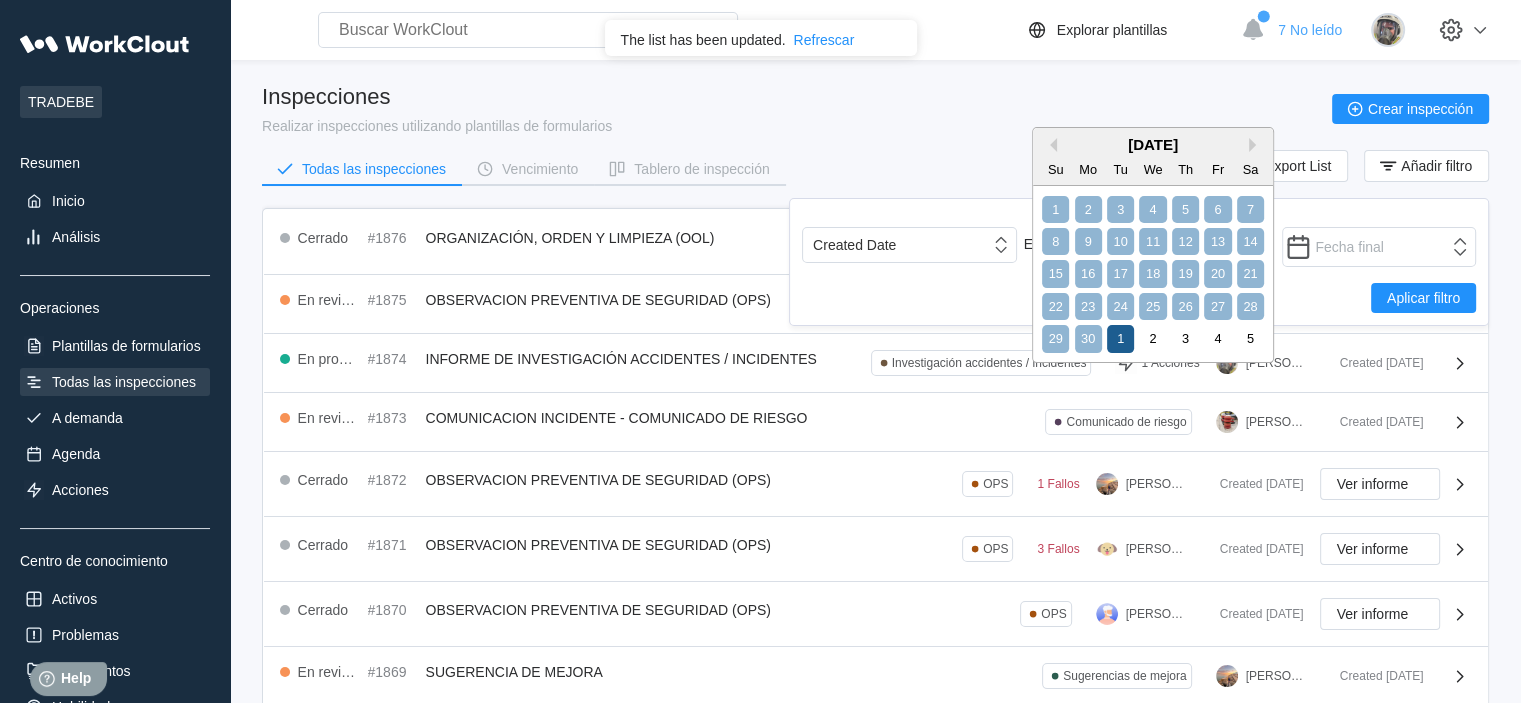 click on "1" at bounding box center [1120, 338] 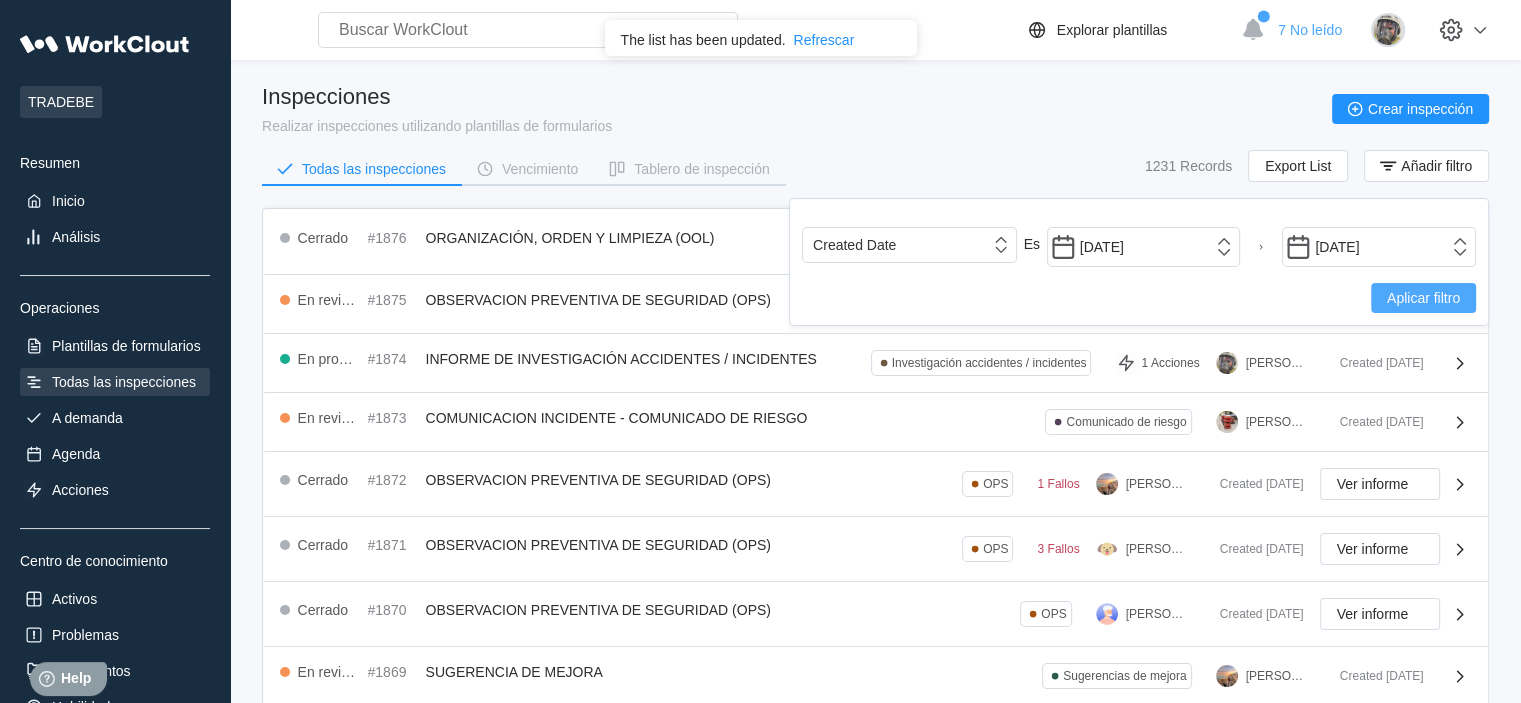 click on "Aplicar filtro" at bounding box center (1423, 298) 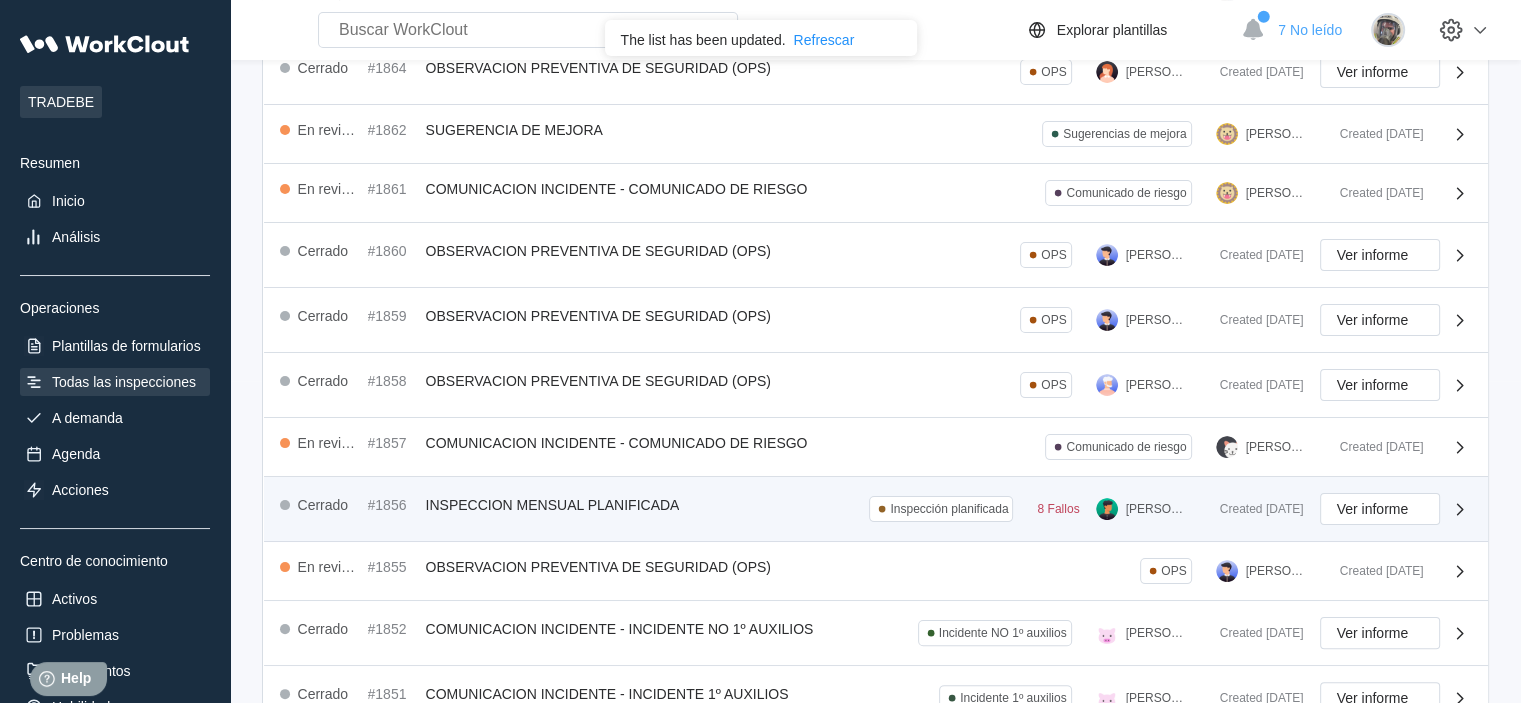 scroll, scrollTop: 564, scrollLeft: 0, axis: vertical 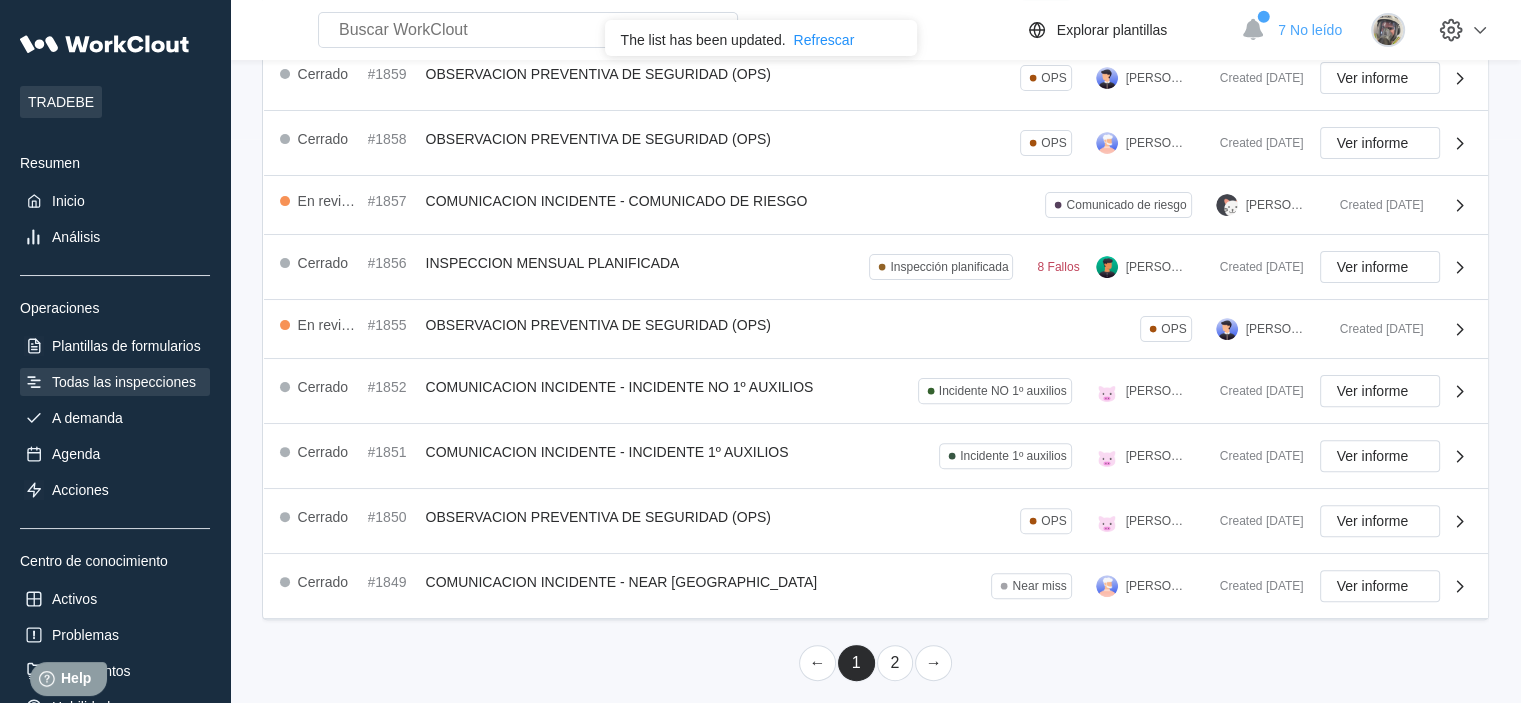click on "2" at bounding box center [895, 663] 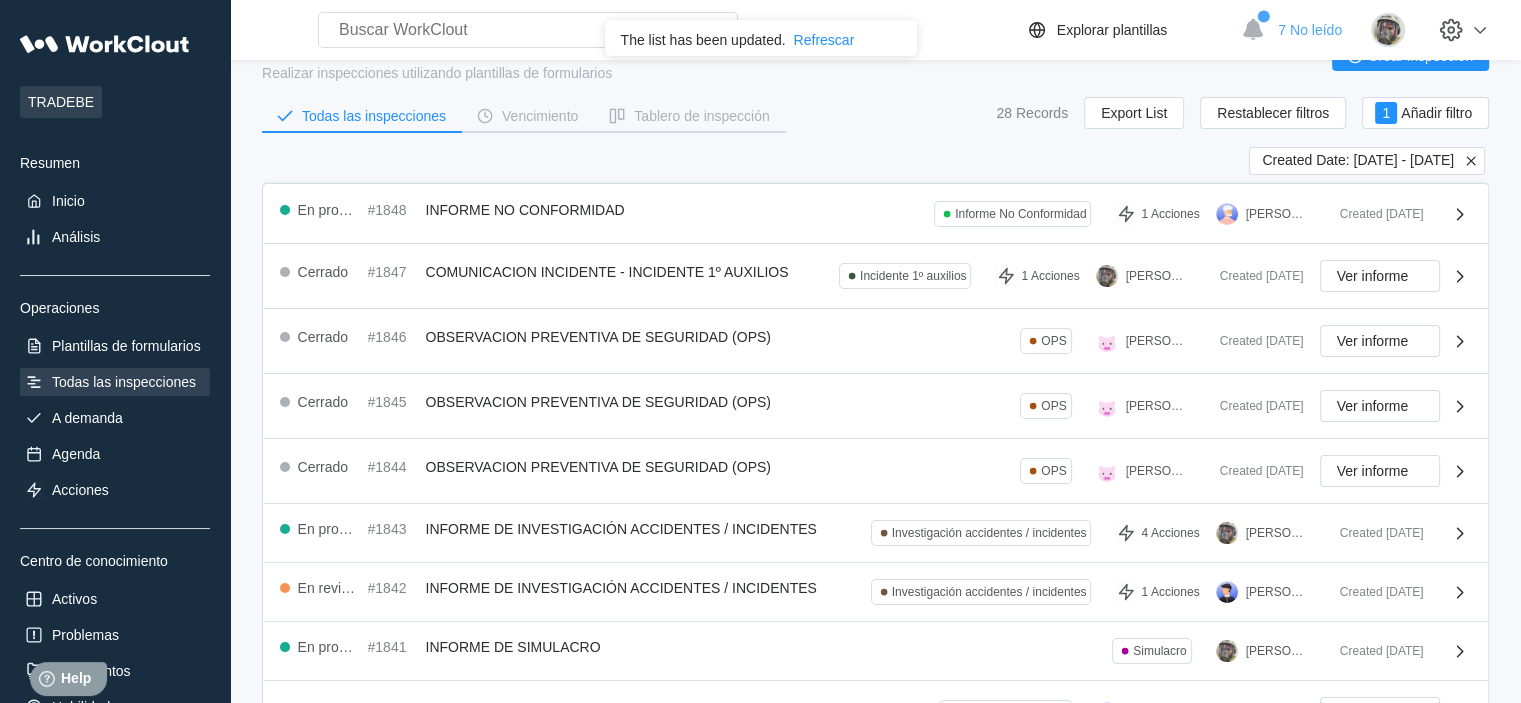 scroll, scrollTop: 441, scrollLeft: 0, axis: vertical 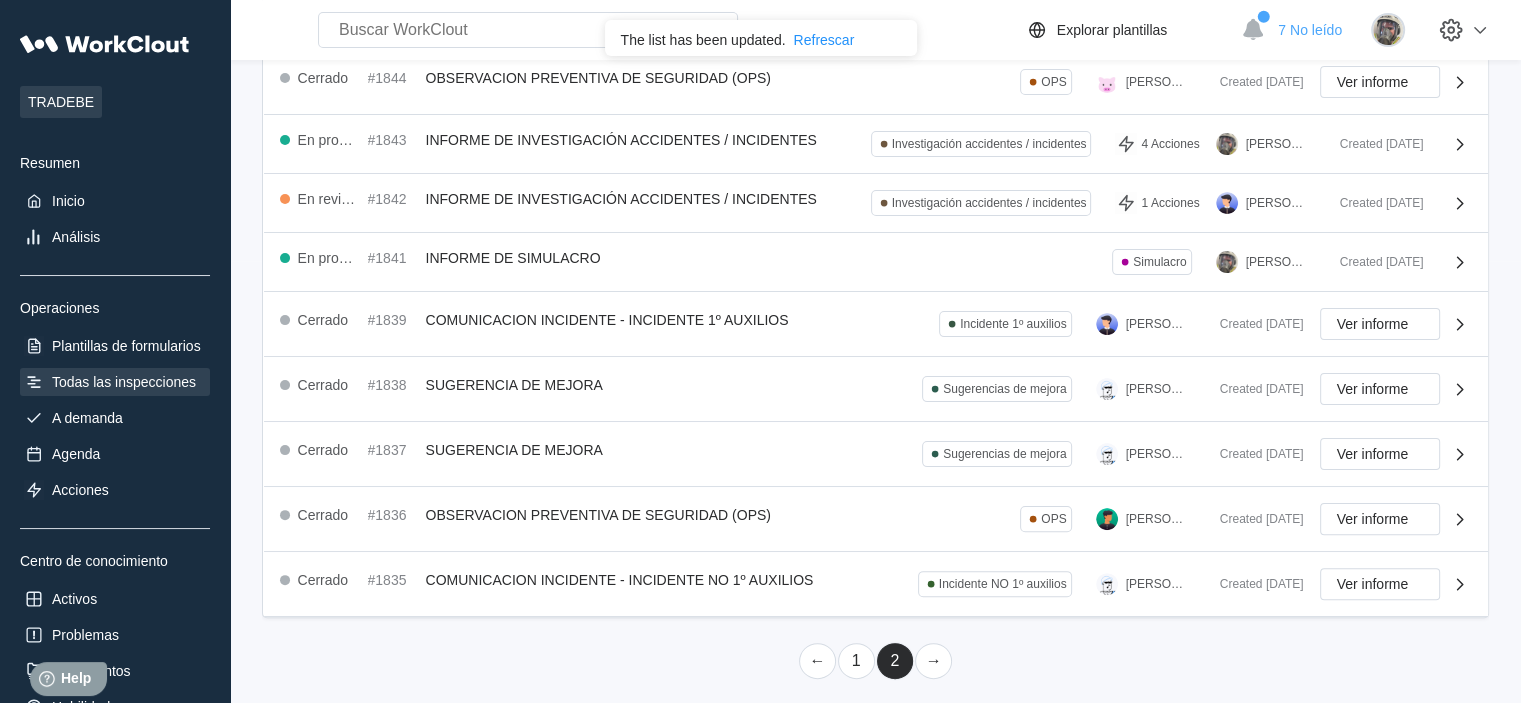 click on "1" at bounding box center (856, 661) 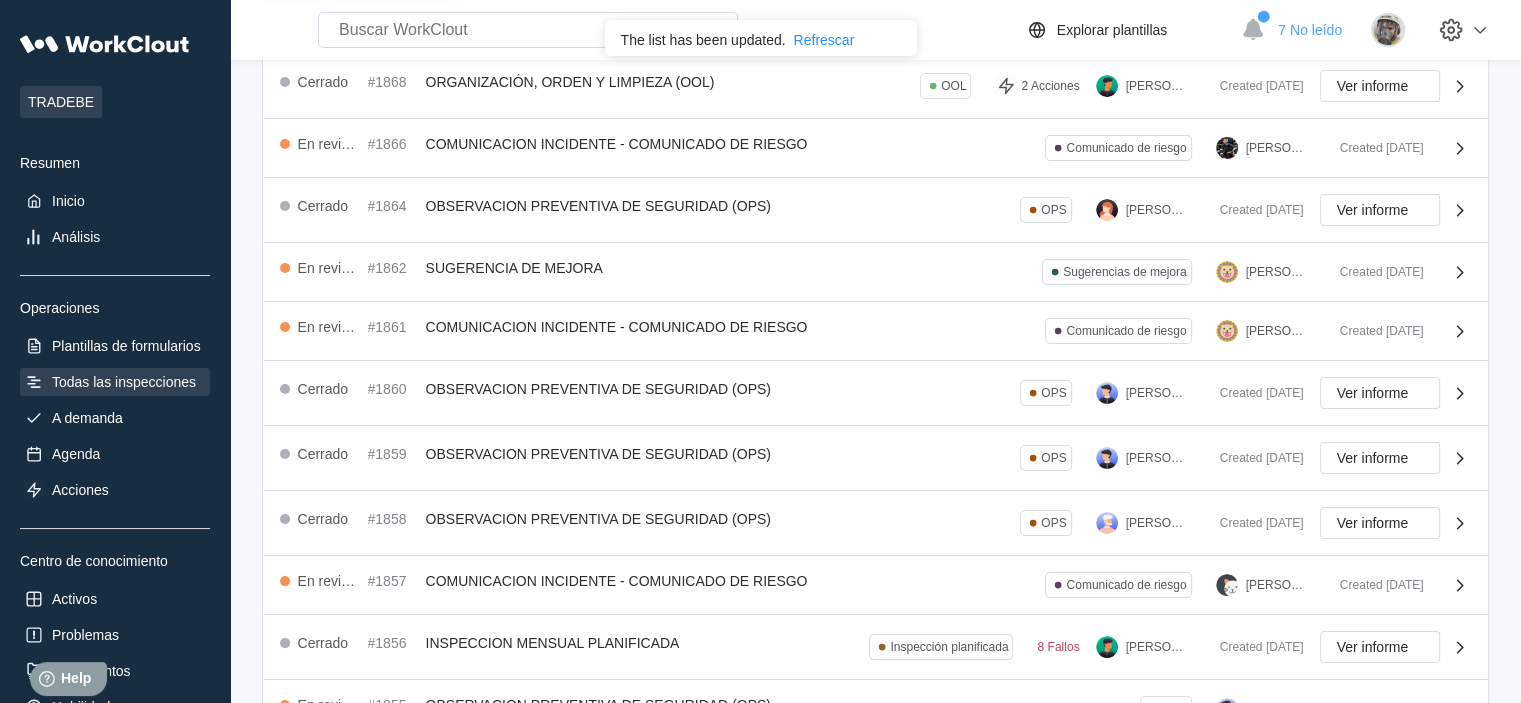scroll, scrollTop: 164, scrollLeft: 0, axis: vertical 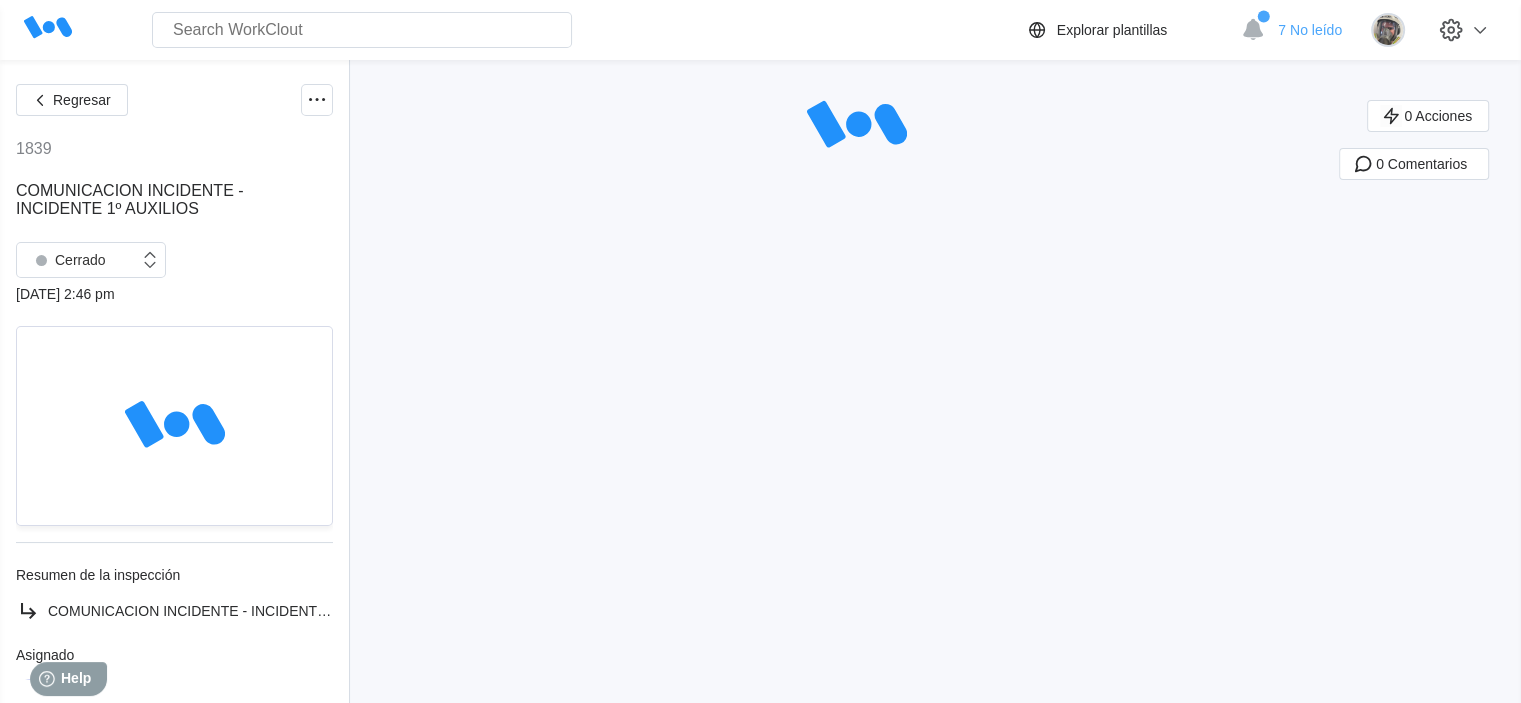 click at bounding box center (857, 126) 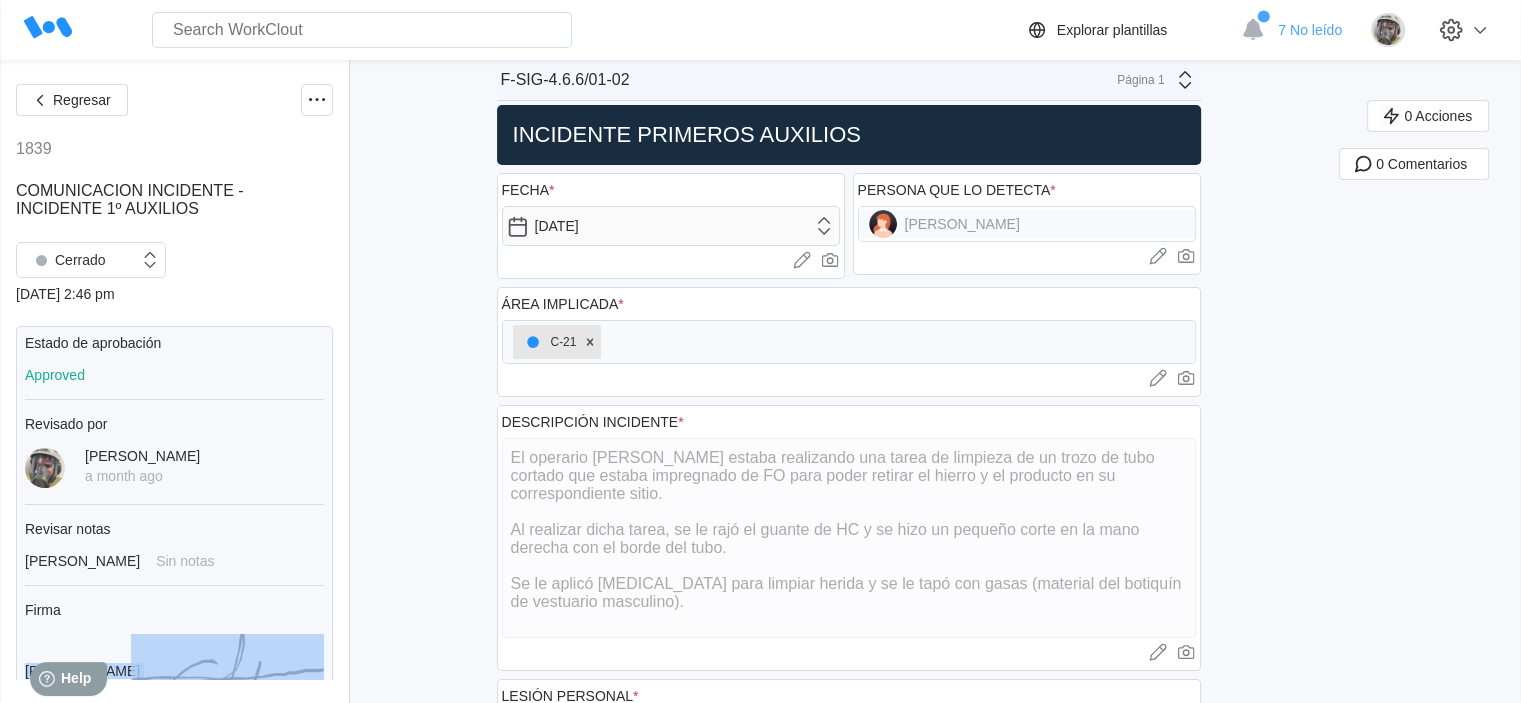 scroll, scrollTop: 289, scrollLeft: 0, axis: vertical 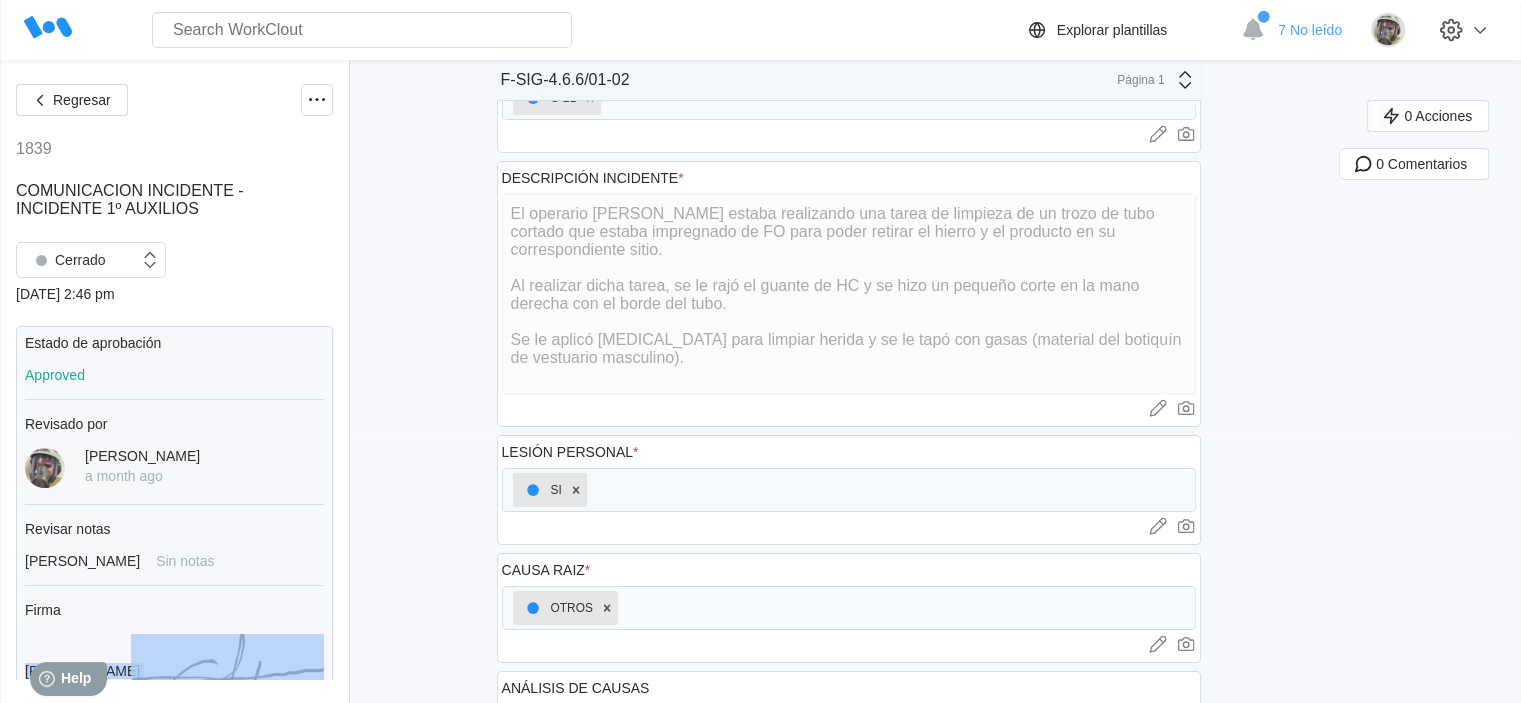 drag, startPoint x: 370, startPoint y: 639, endPoint x: 420, endPoint y: 704, distance: 82.006096 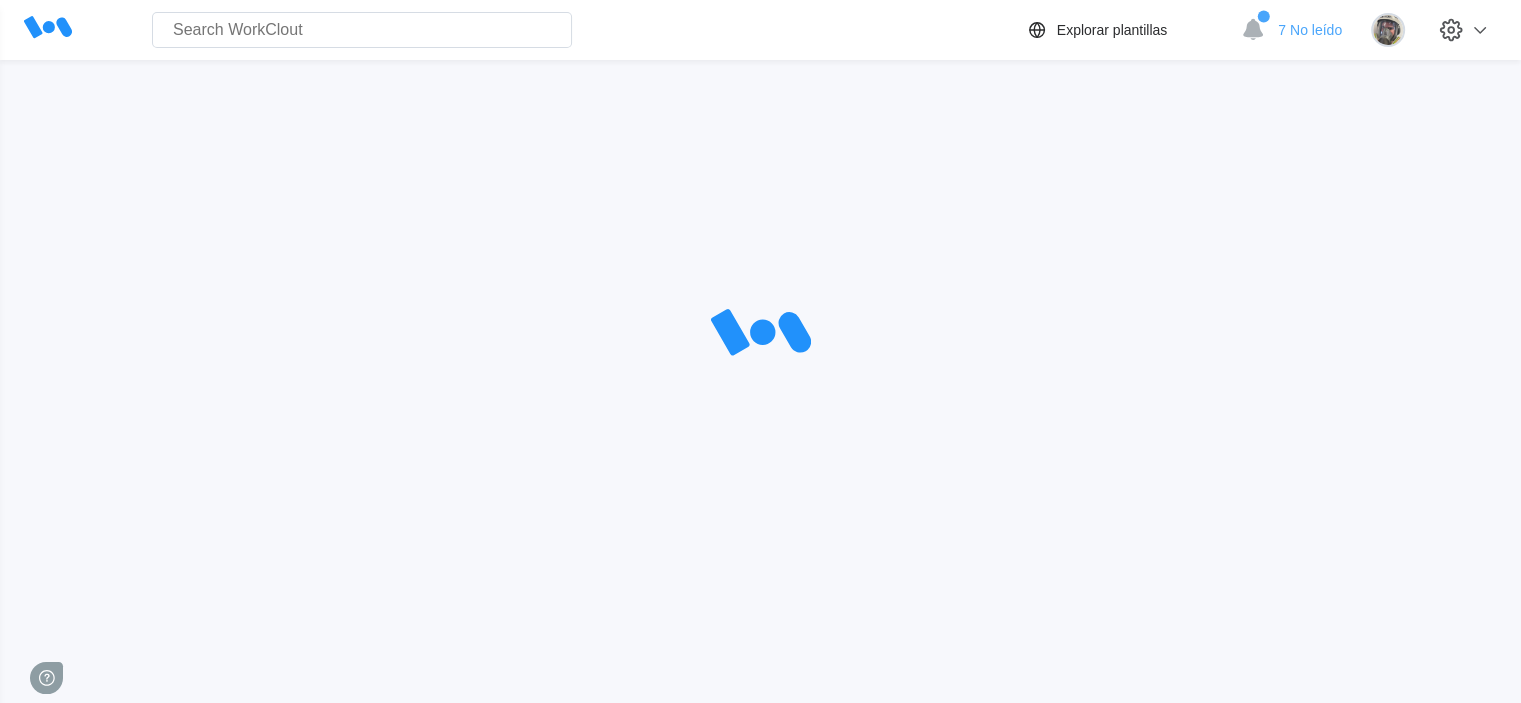 scroll, scrollTop: 0, scrollLeft: 0, axis: both 